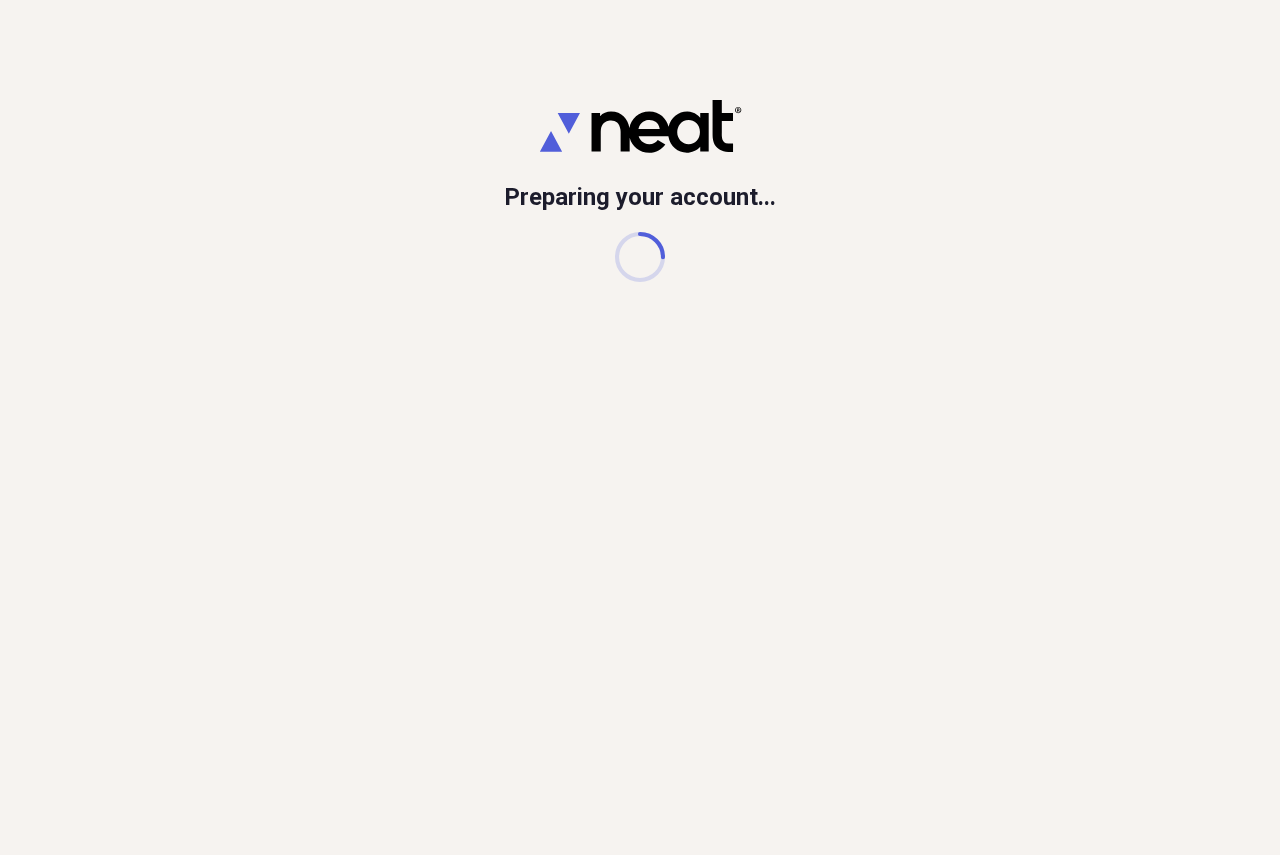 scroll, scrollTop: 0, scrollLeft: 0, axis: both 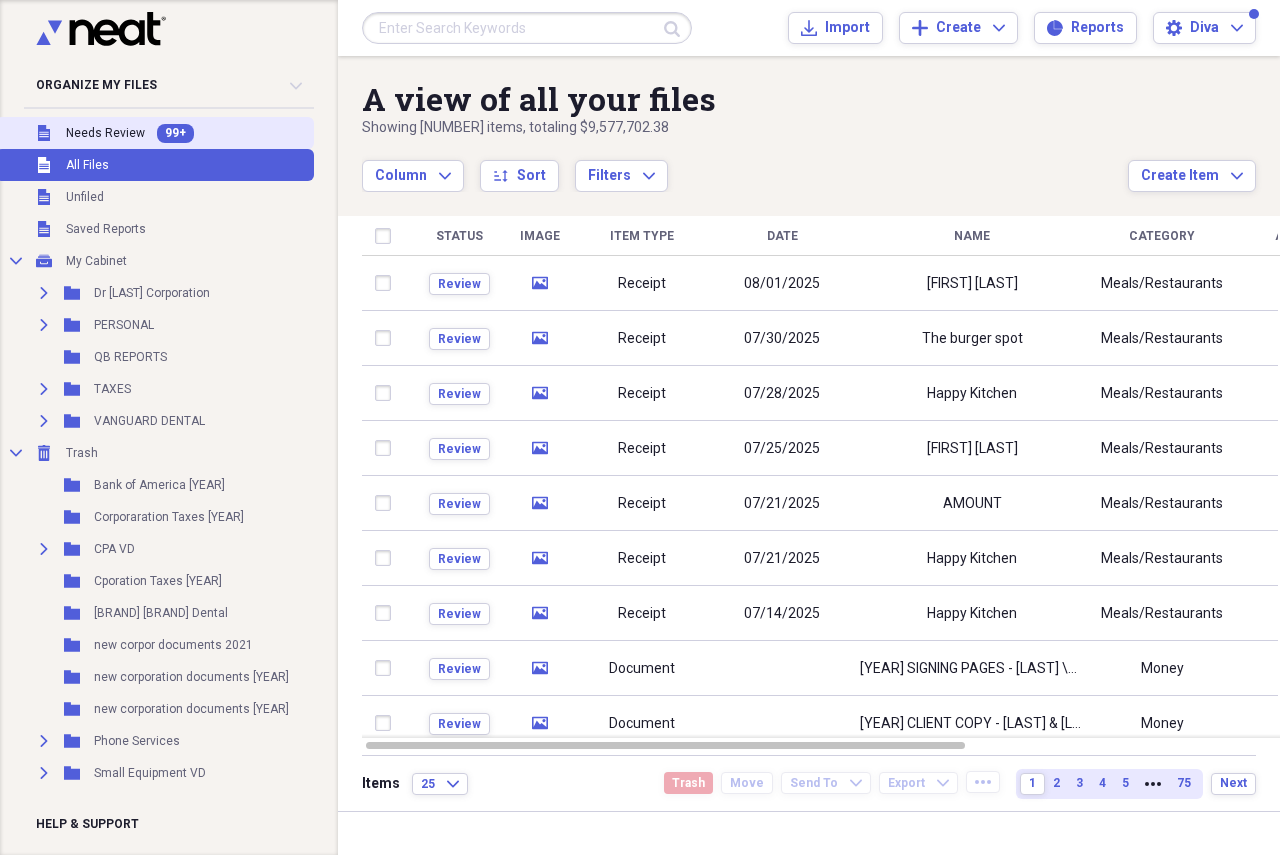click on "Unfiled Needs Review 99+" at bounding box center (155, 133) 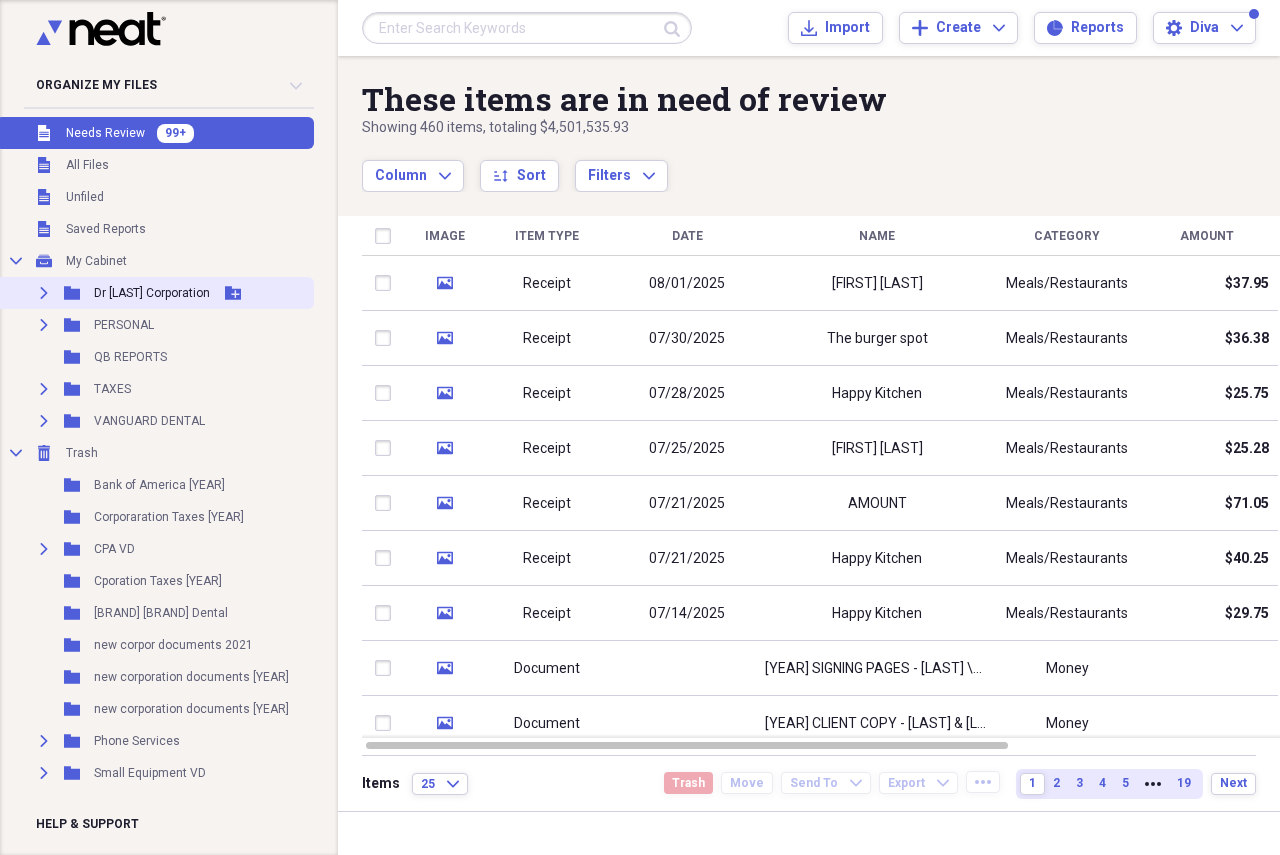 click on "Expand" 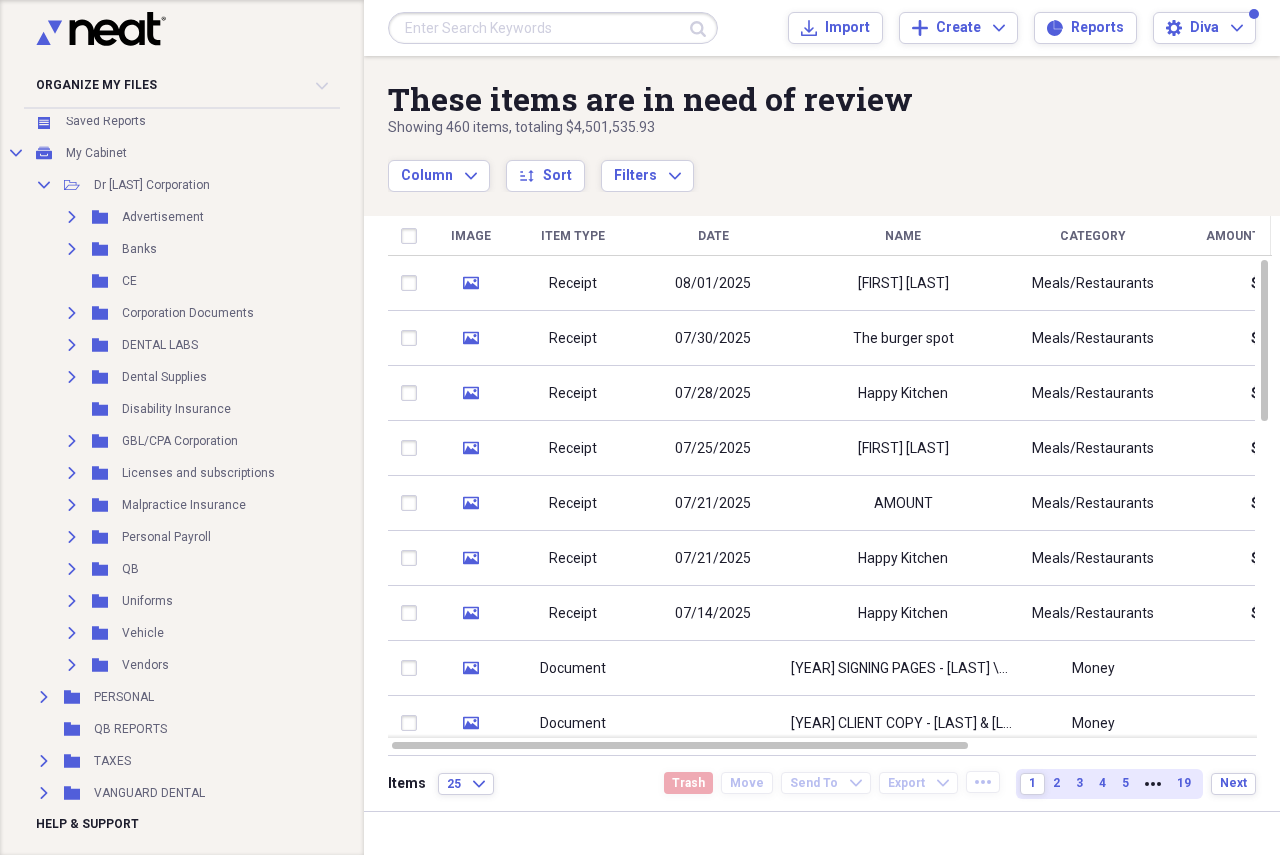 scroll, scrollTop: 115, scrollLeft: 0, axis: vertical 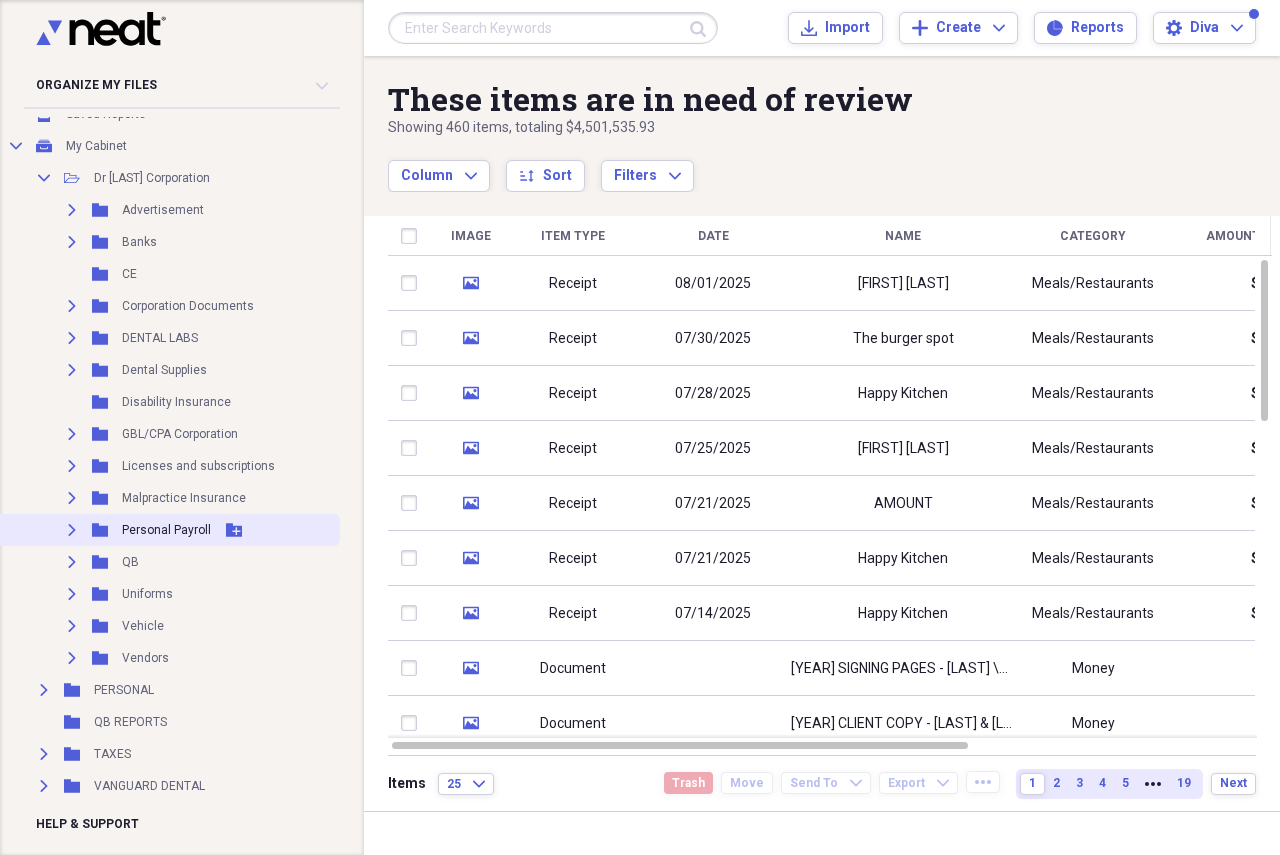 click on "Expand" 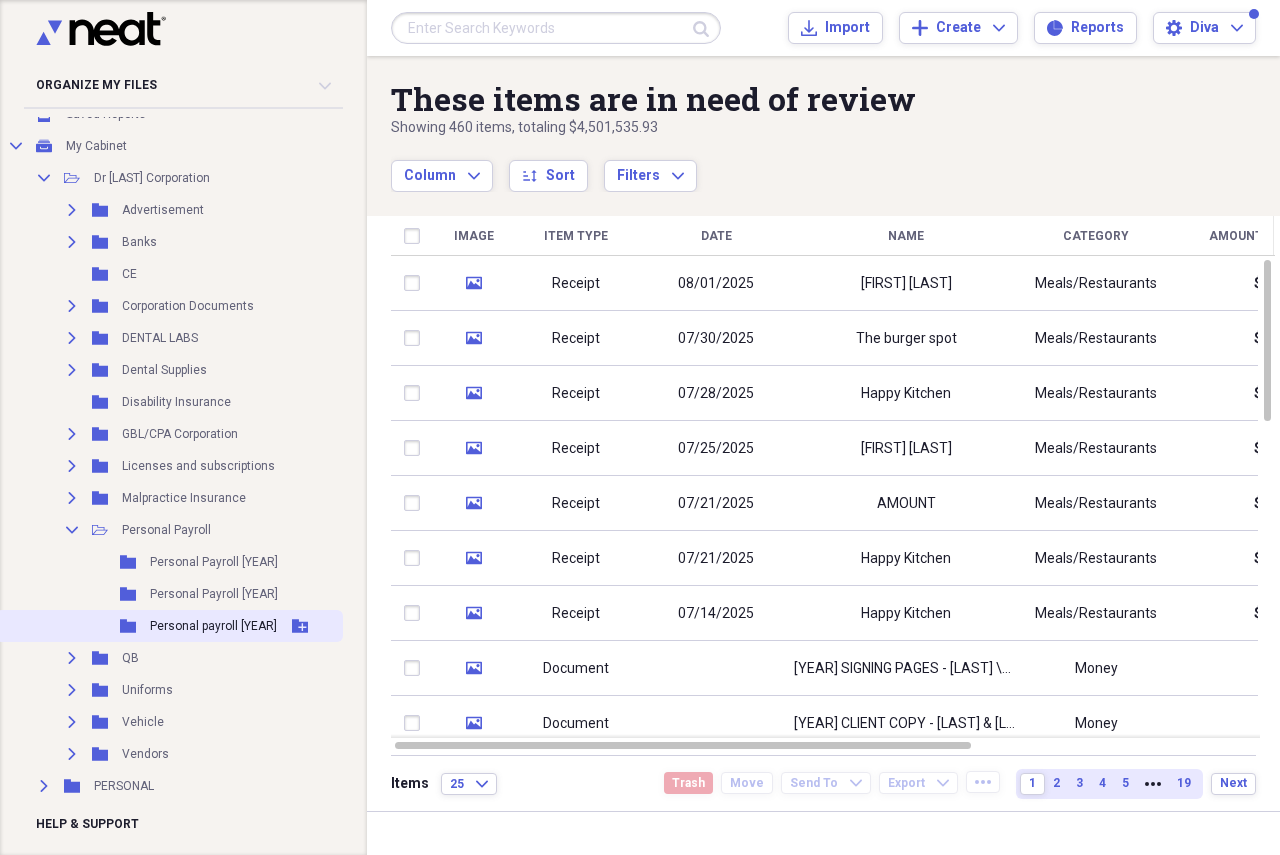 click on "Personal payroll [YEAR]" at bounding box center (213, 626) 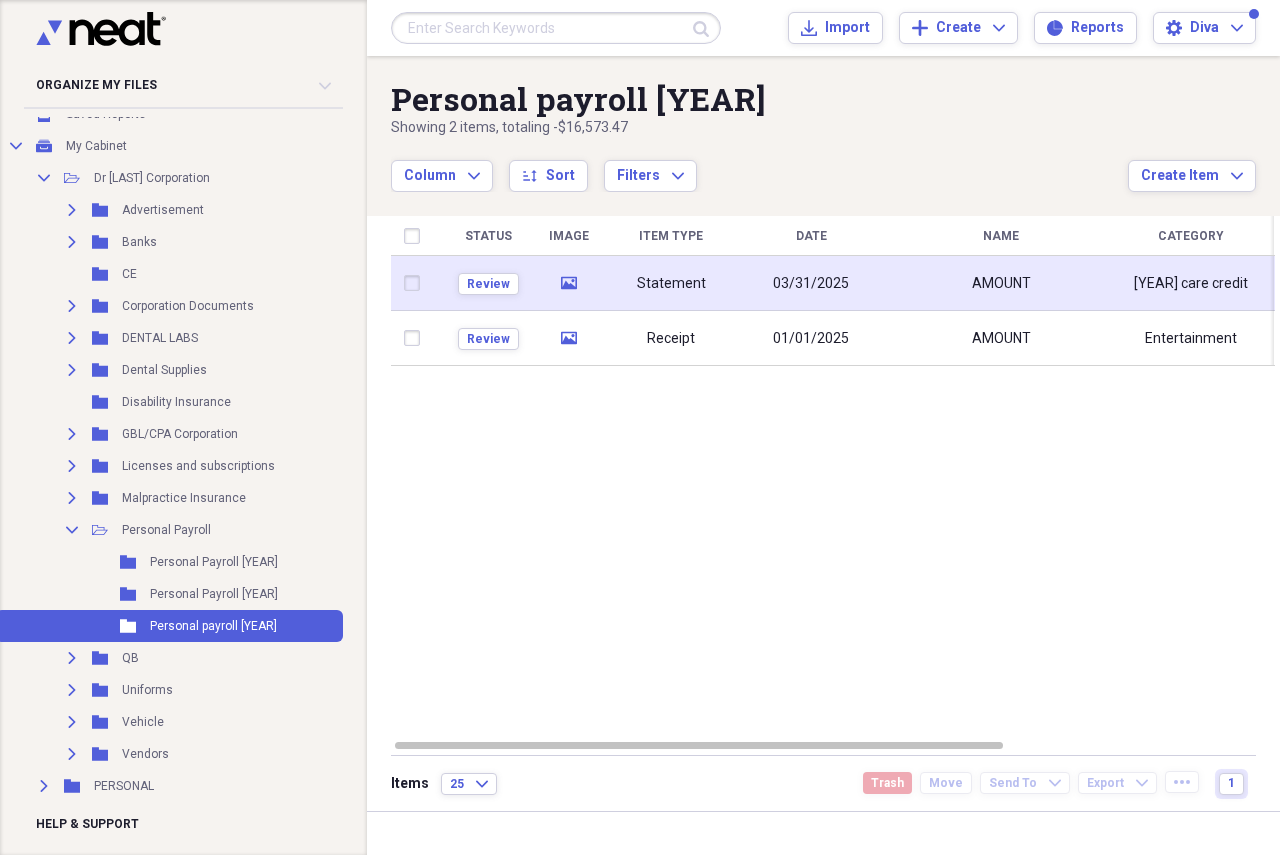 click on "Statement" at bounding box center (671, 283) 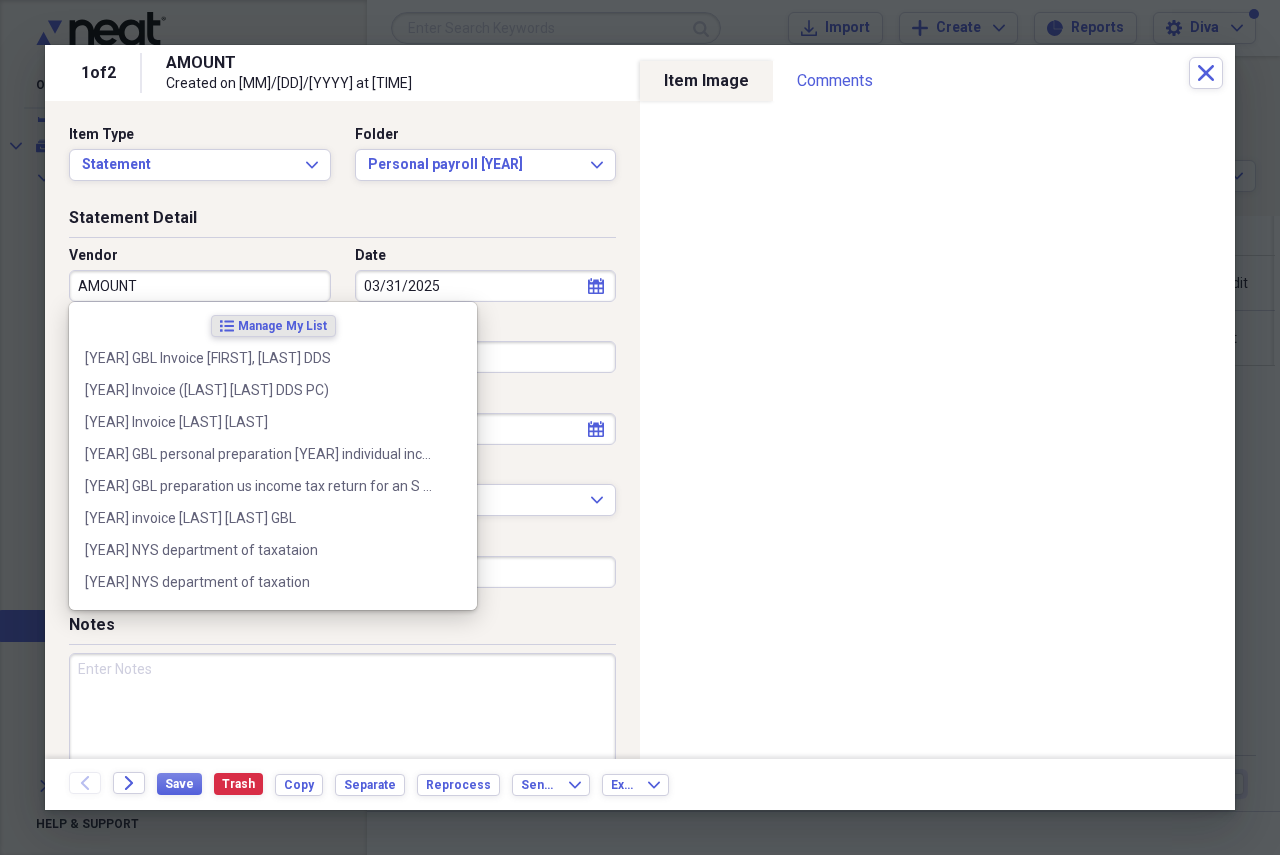 click on "AMOUNT" at bounding box center [200, 286] 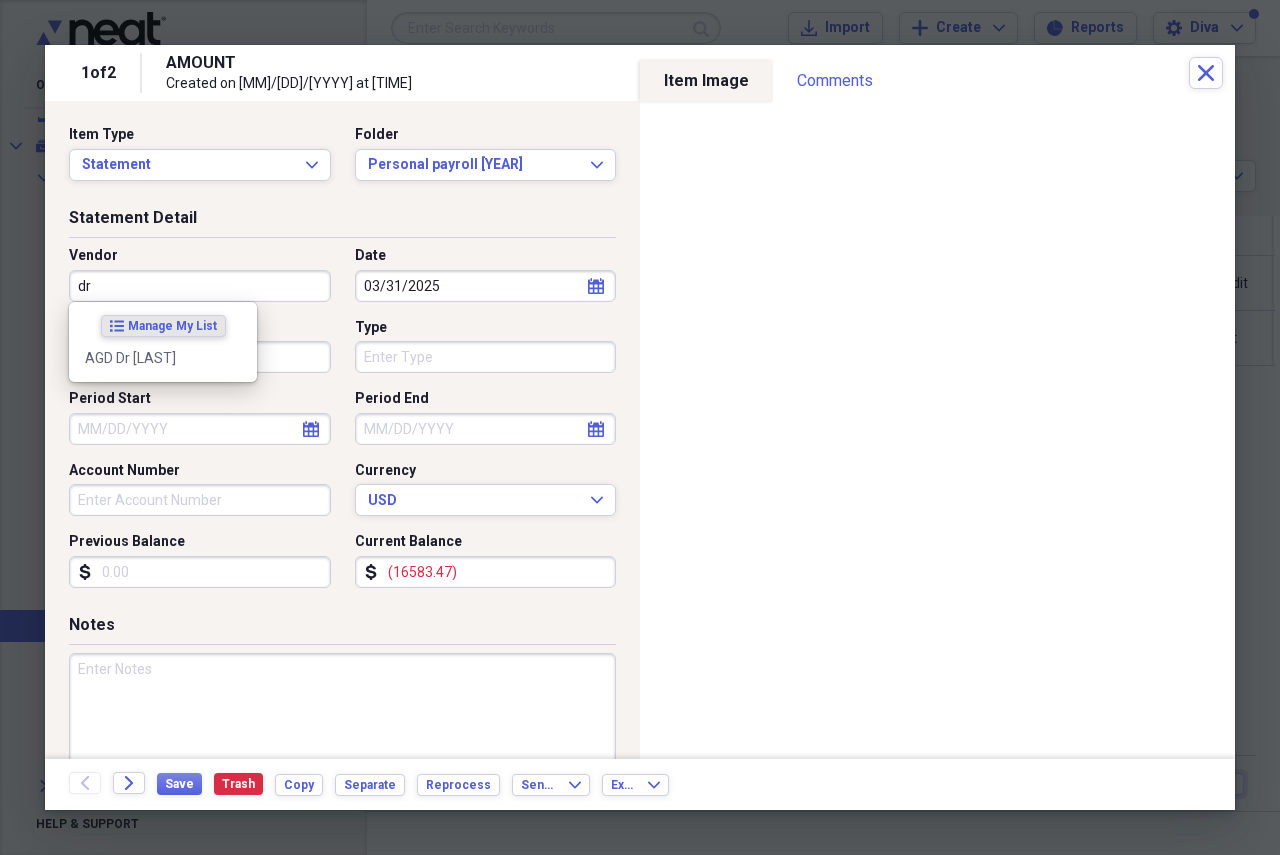 type on "d" 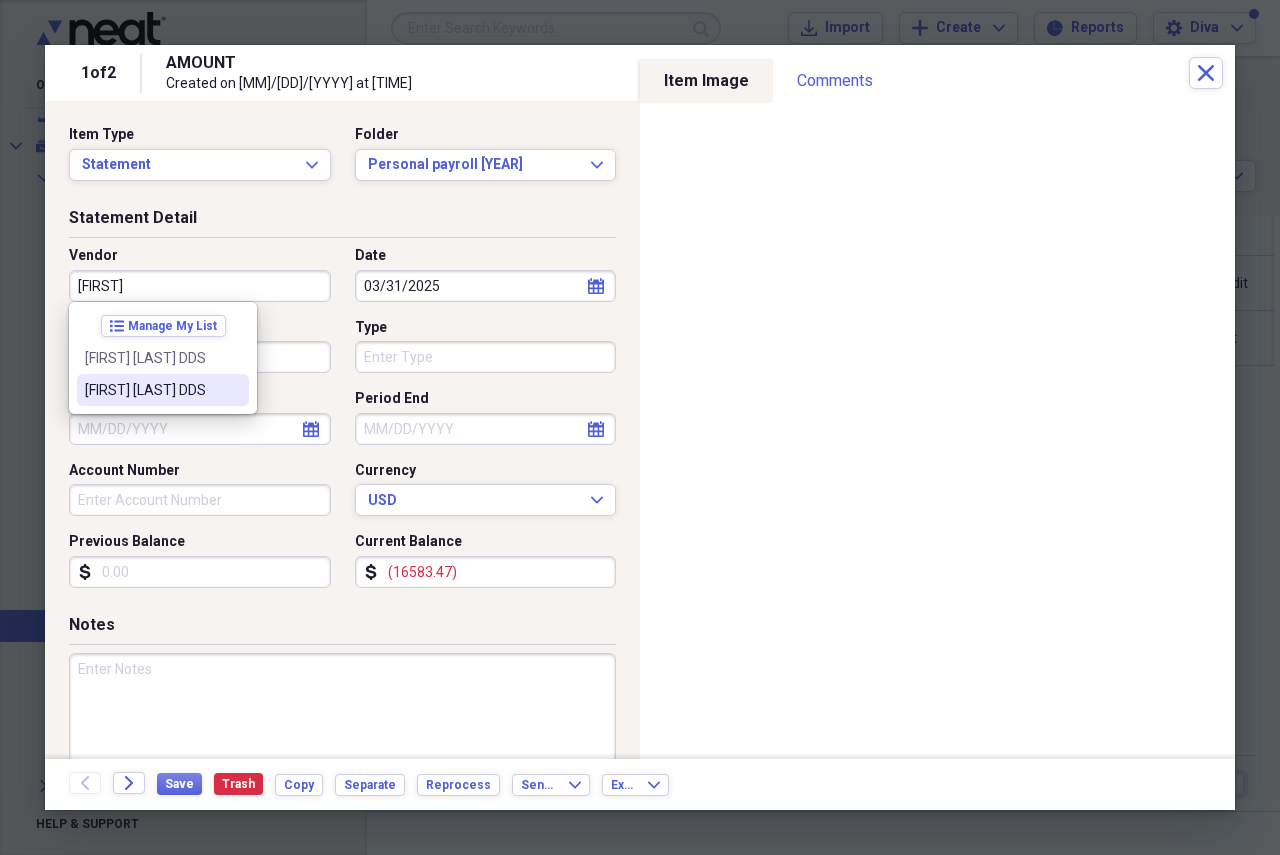 click on "[FIRST] [LAST] DDS" at bounding box center [151, 390] 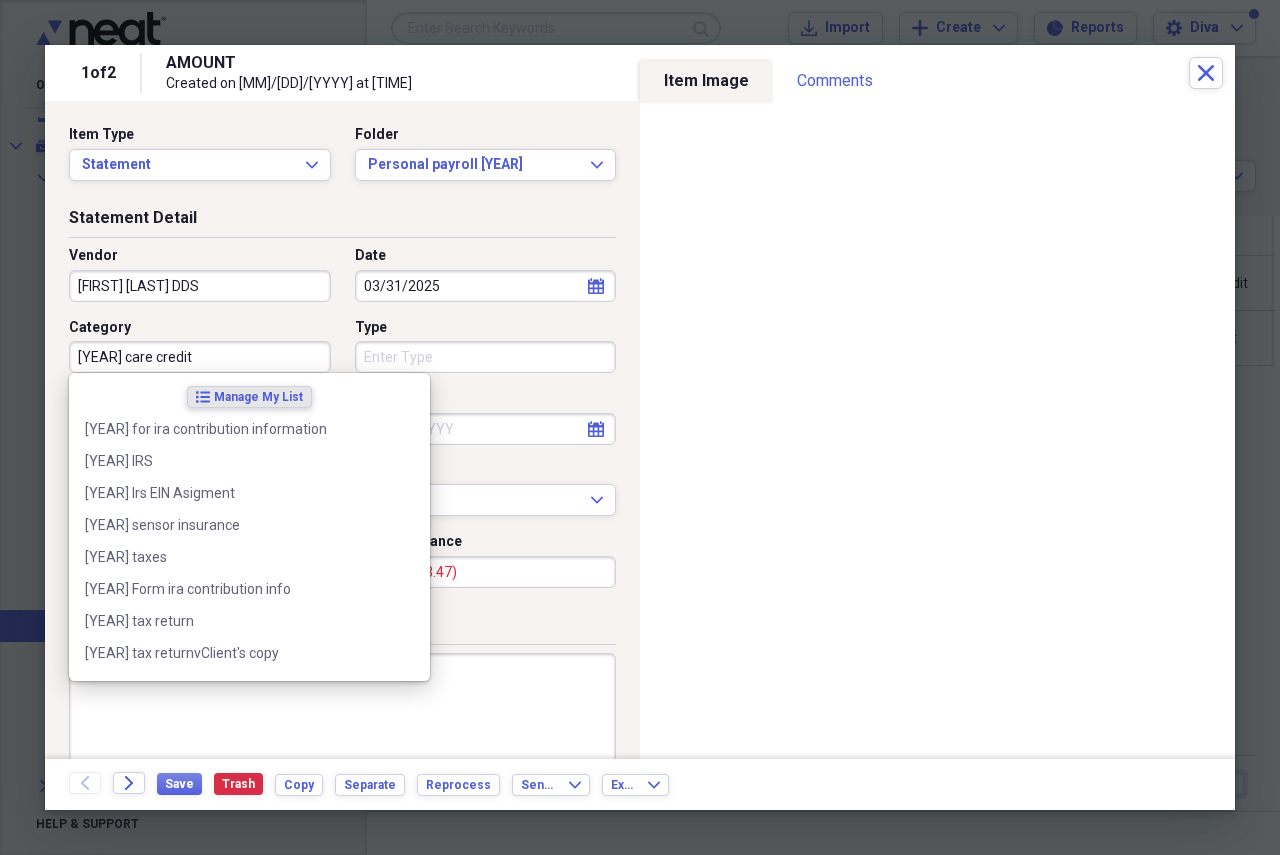 click on "[YEAR] care credit" at bounding box center [200, 357] 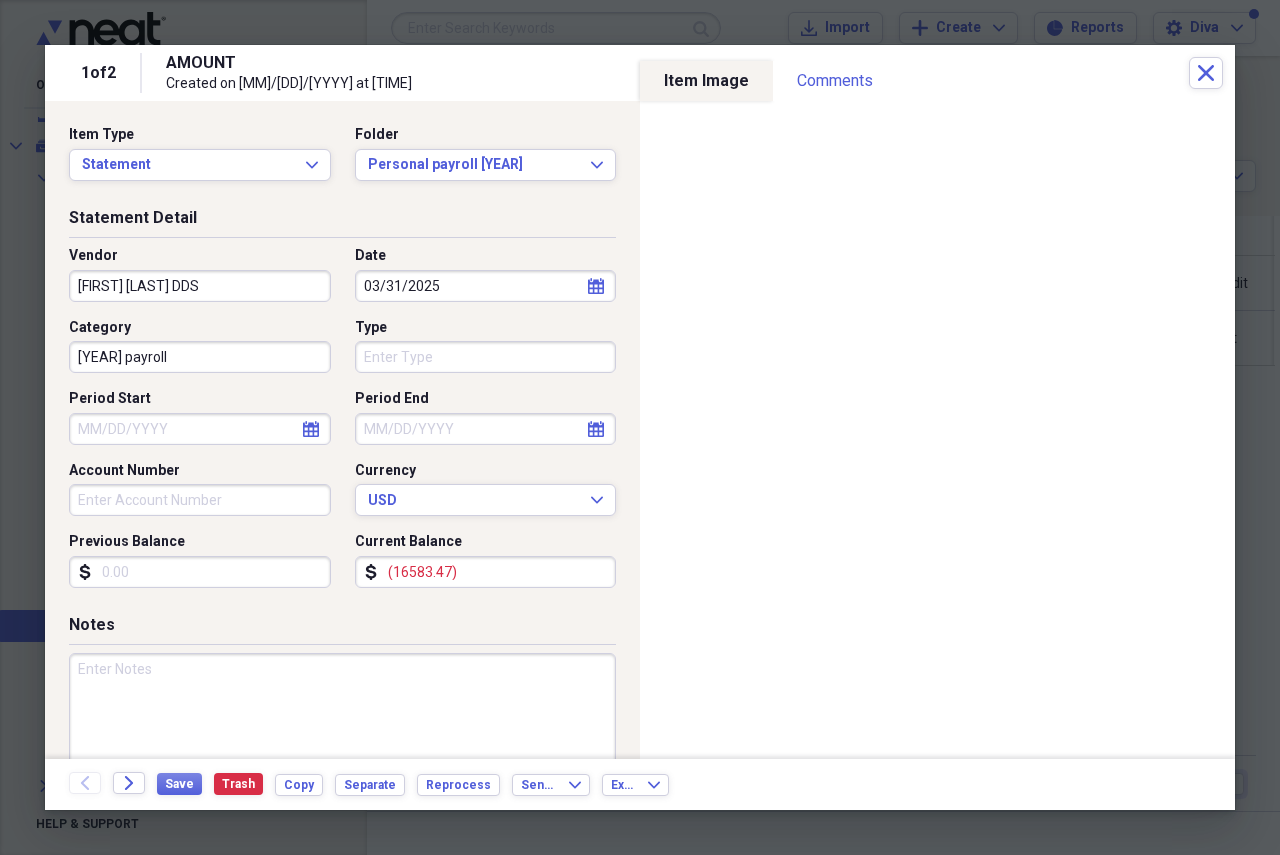 type on "[YEAR] payroll" 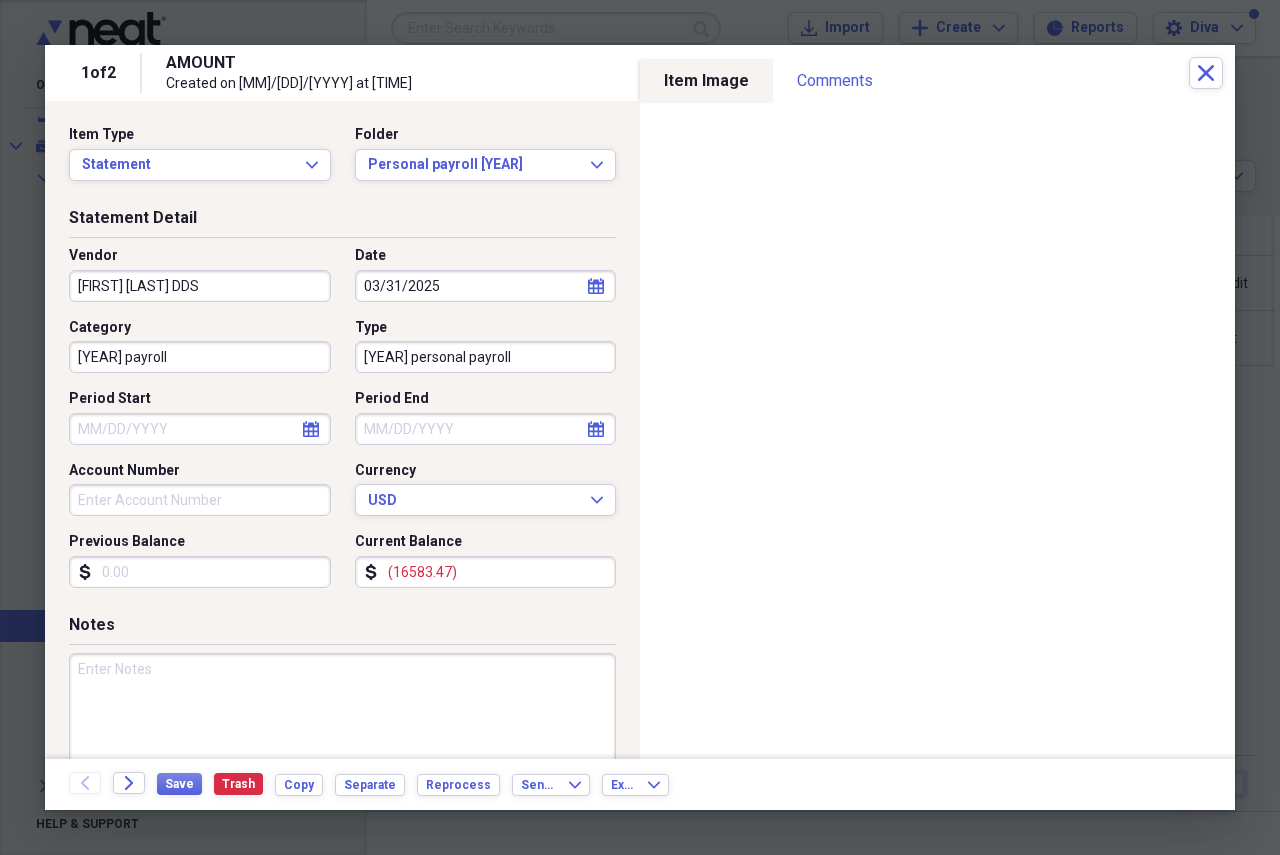 type on "[YEAR] personal payroll" 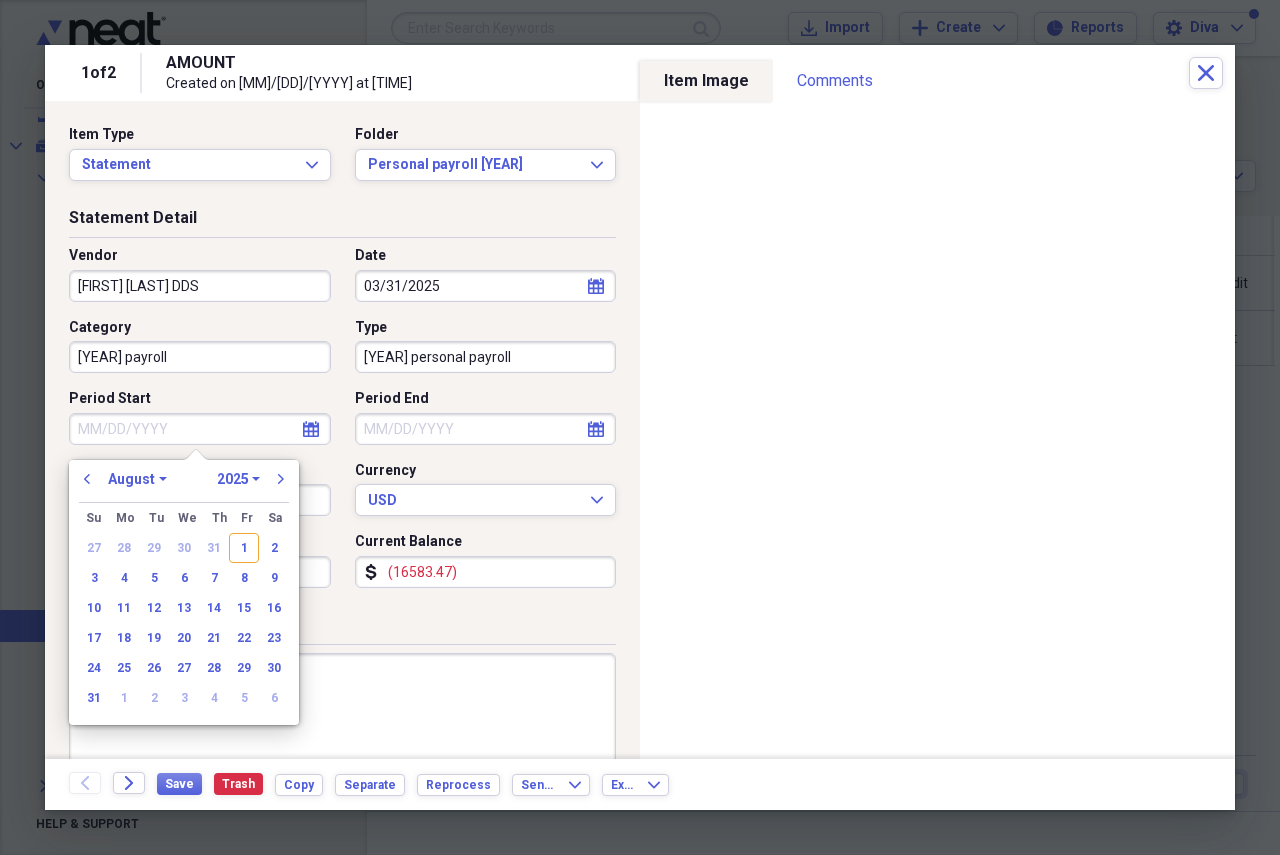 click on "January February March April May June July August September October November December" at bounding box center (137, 479) 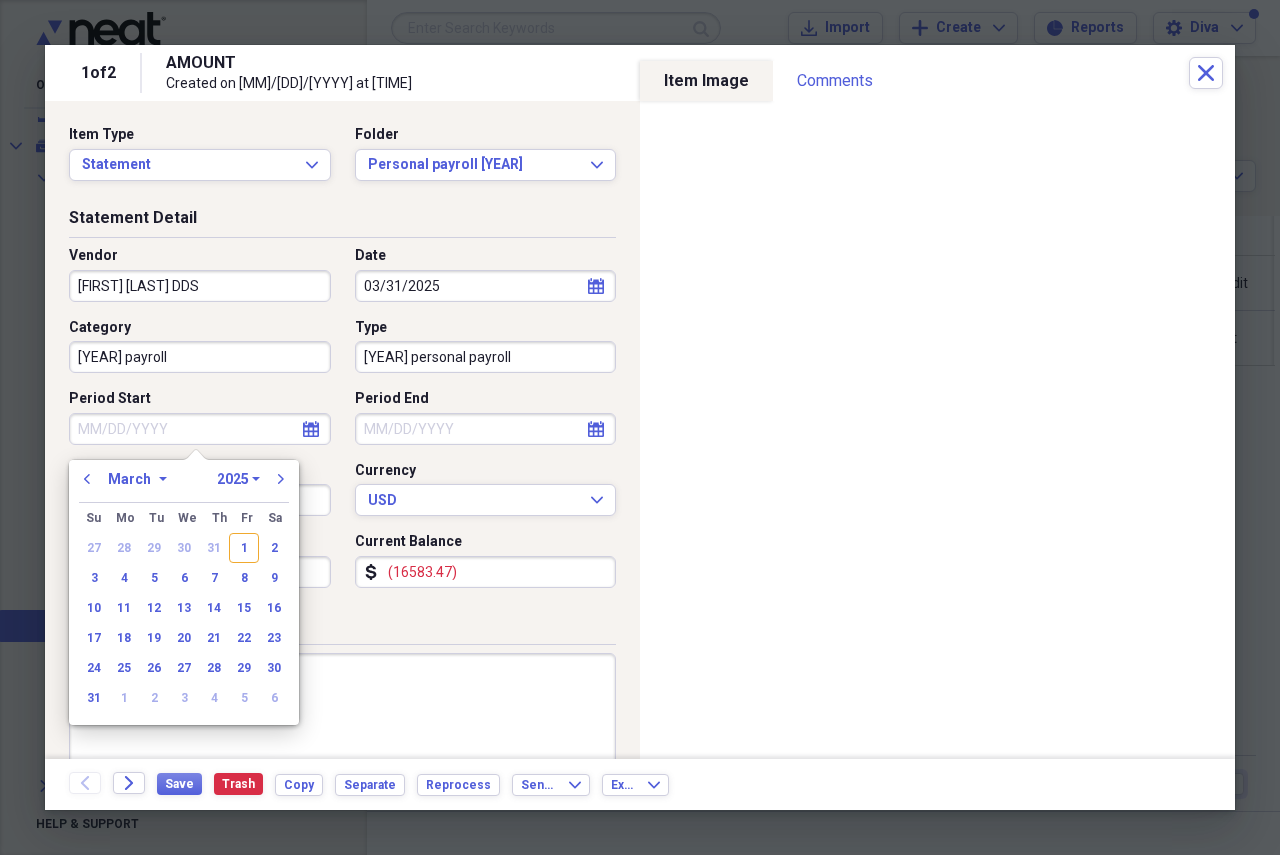 click on "January February March April May June July August September October November December" at bounding box center (137, 479) 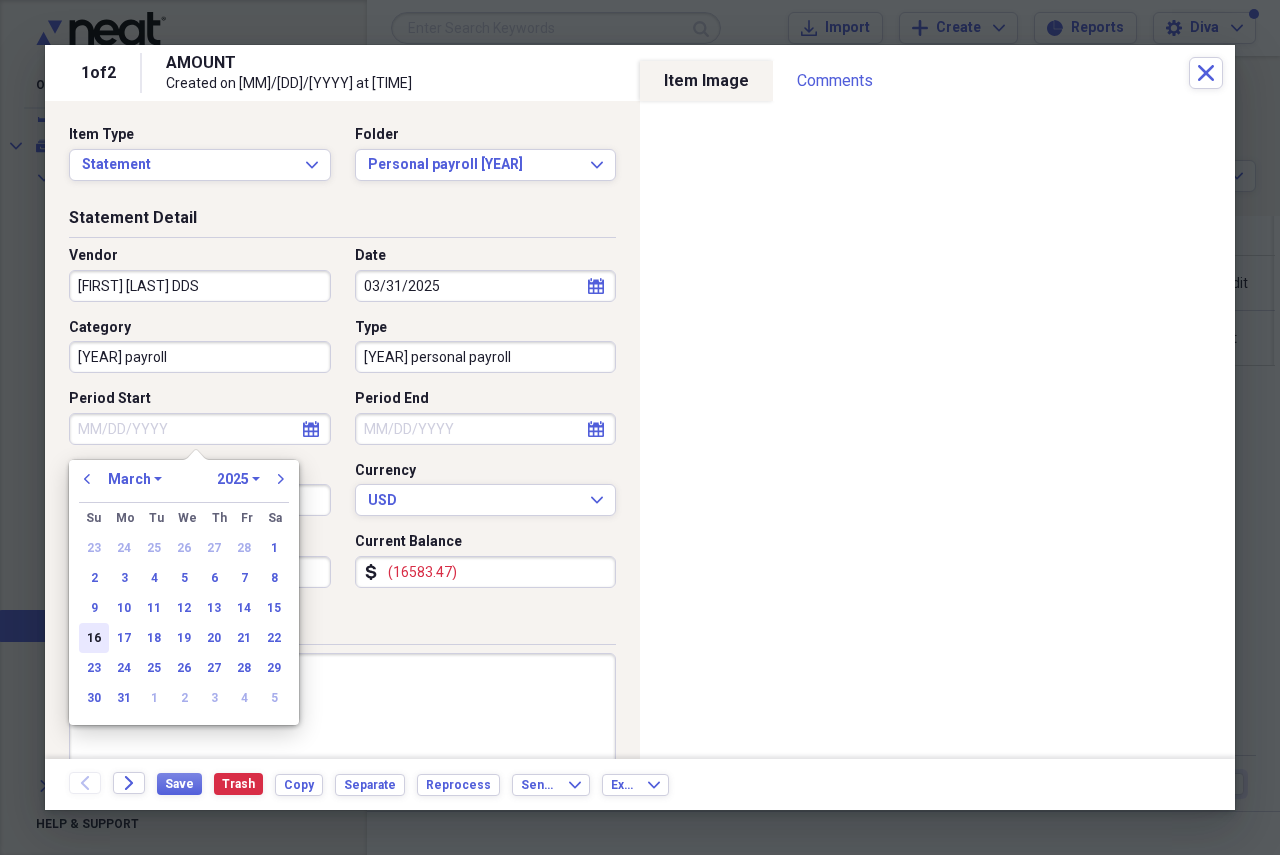 click on "16" at bounding box center [94, 638] 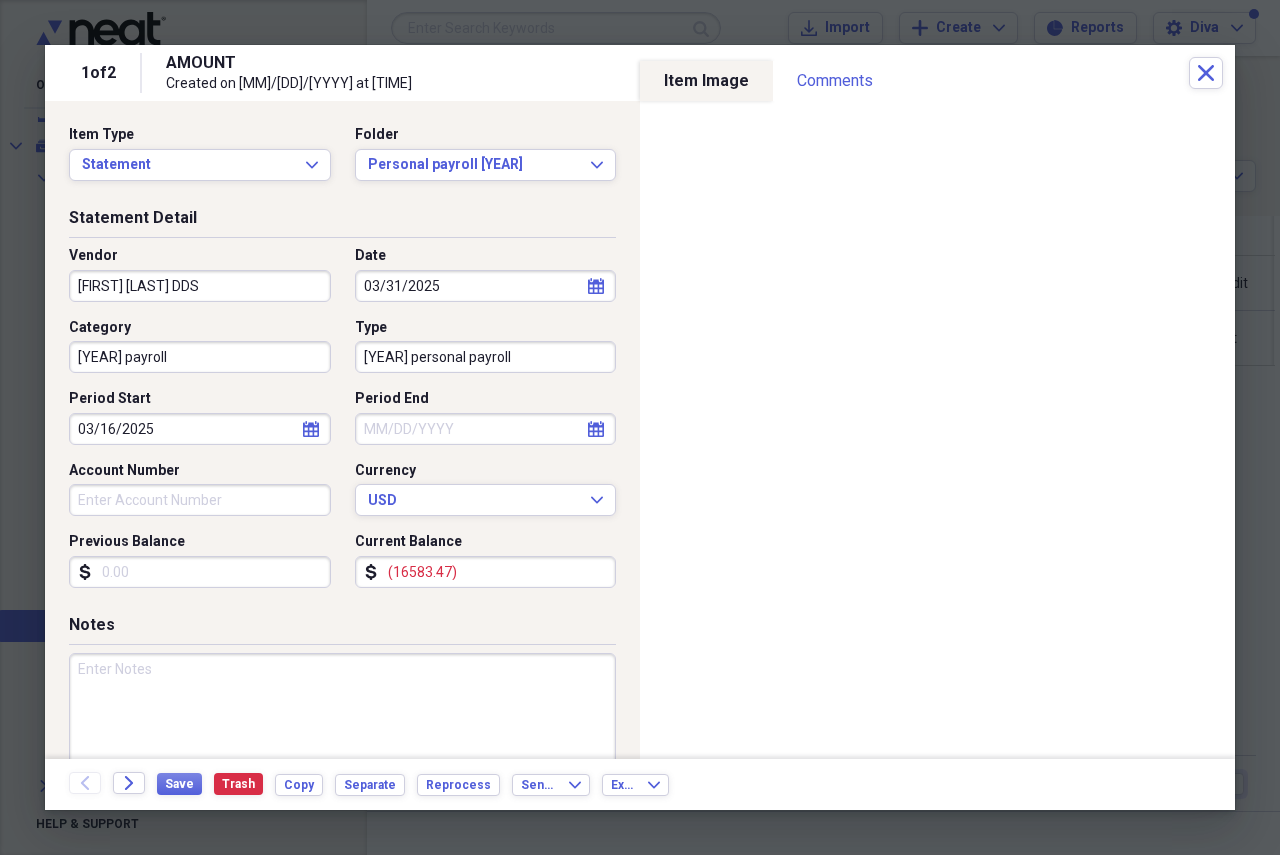 click 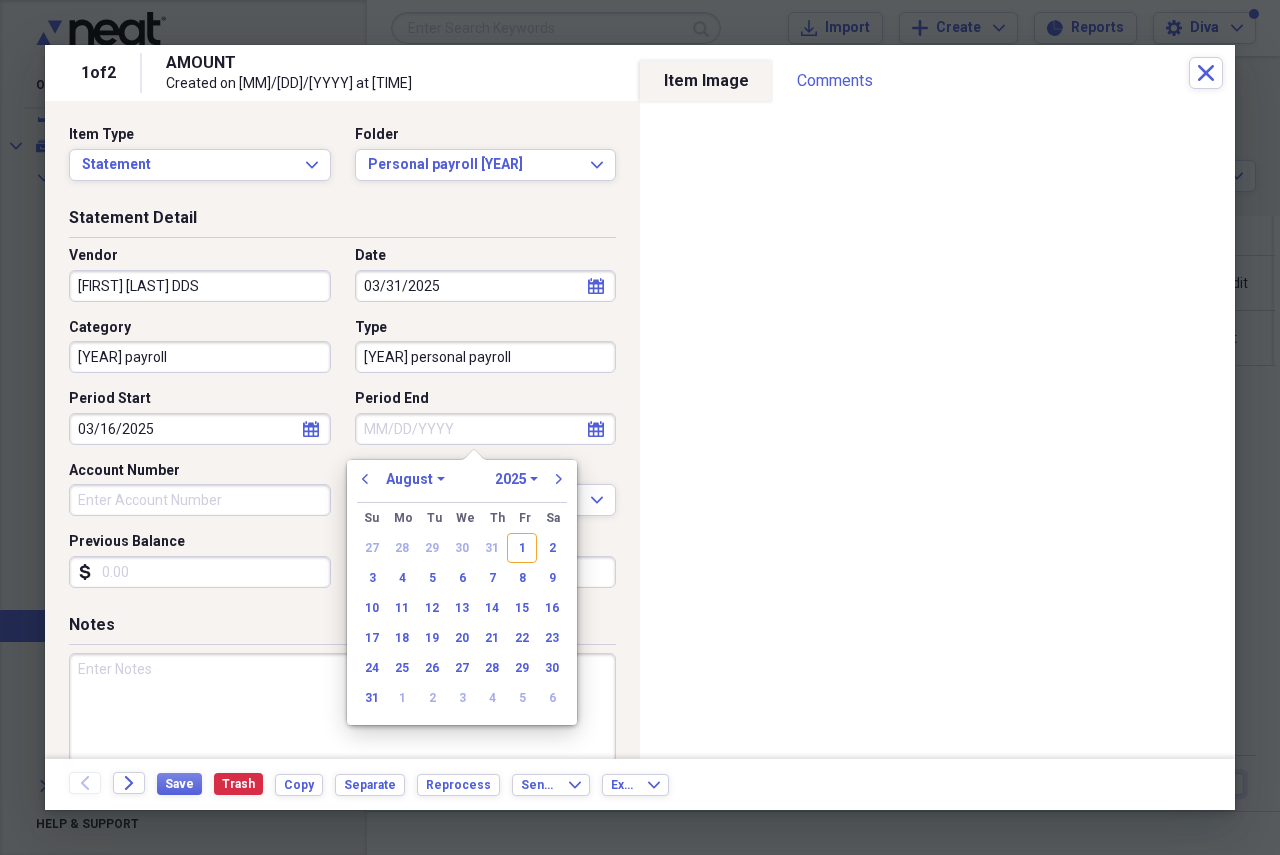 click on "January February March April May June July August September October November December" at bounding box center [415, 479] 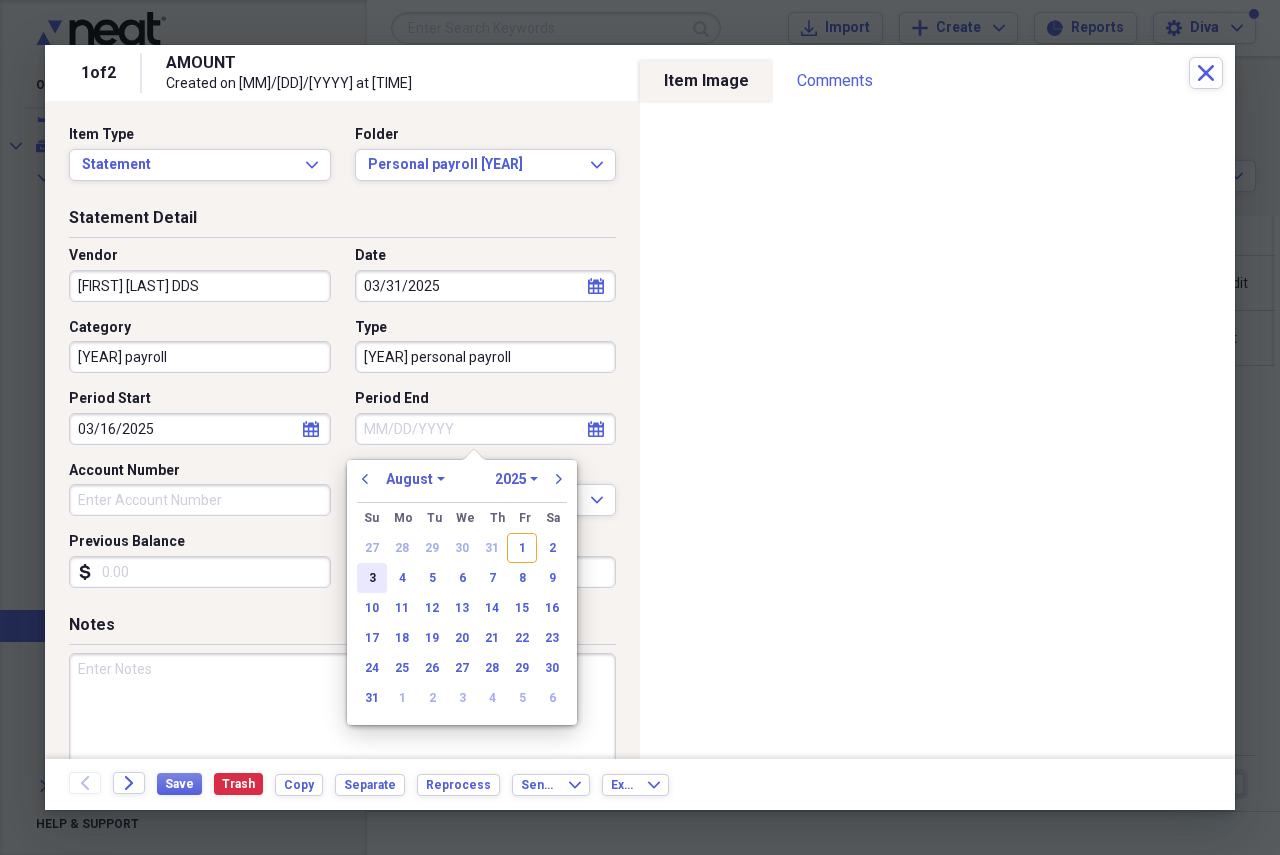 select on "2" 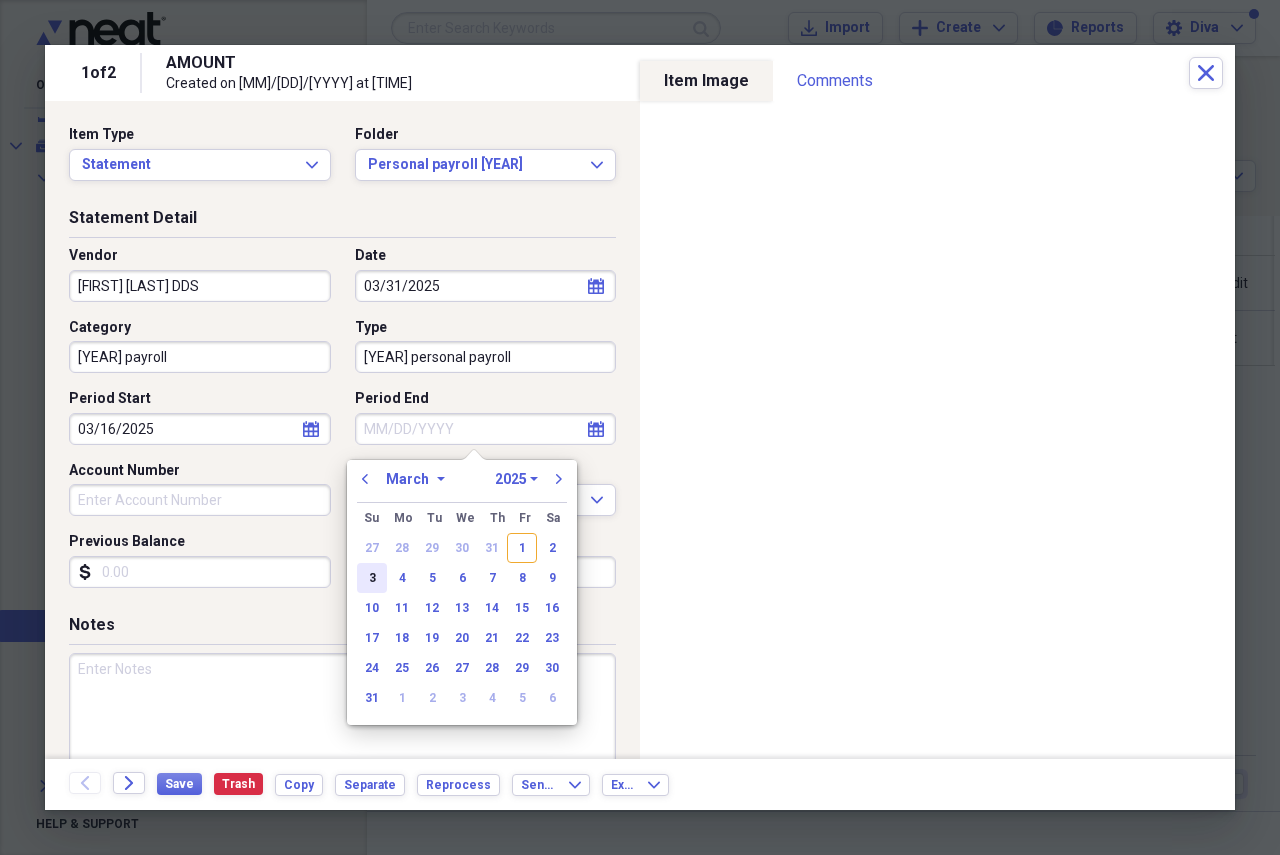 click on "January February March April May June July August September October November December" at bounding box center (415, 479) 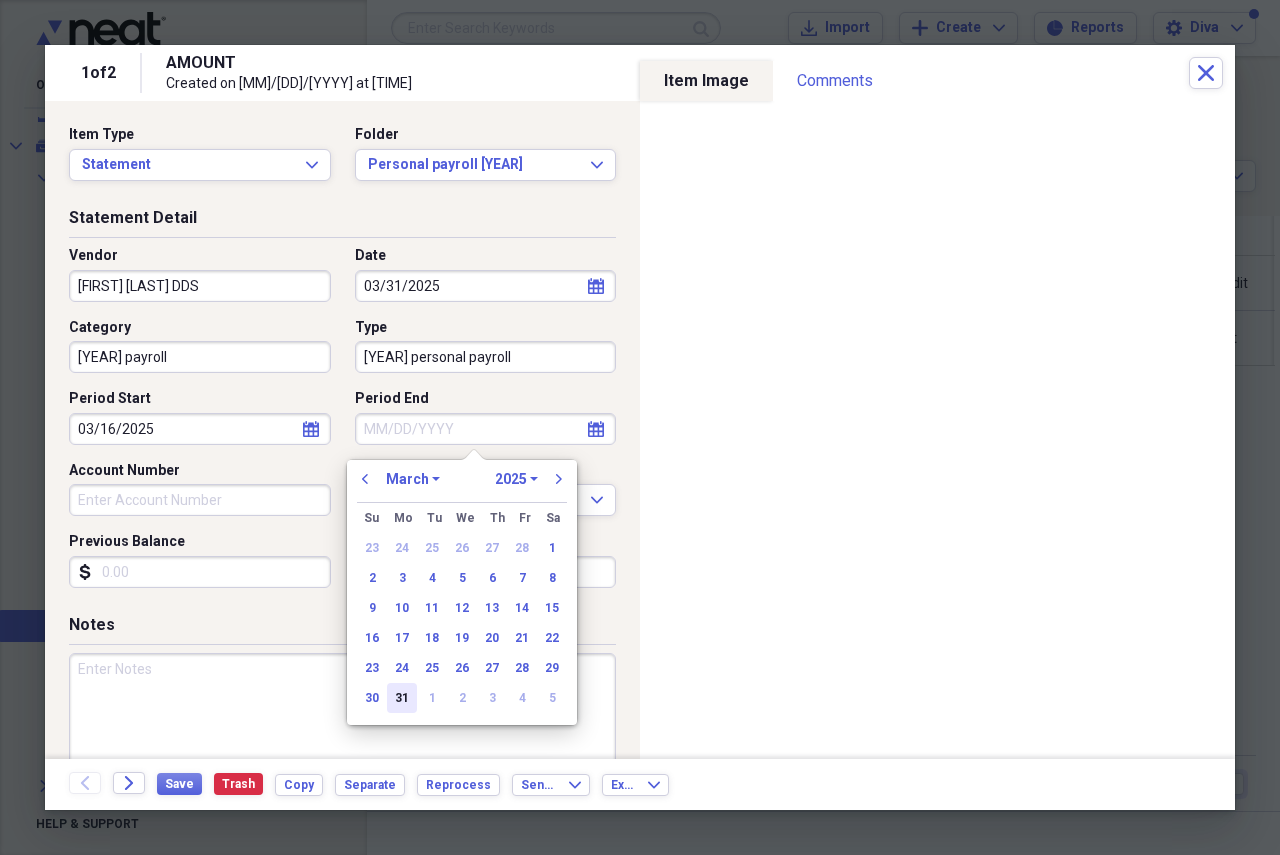 click on "31" at bounding box center [402, 698] 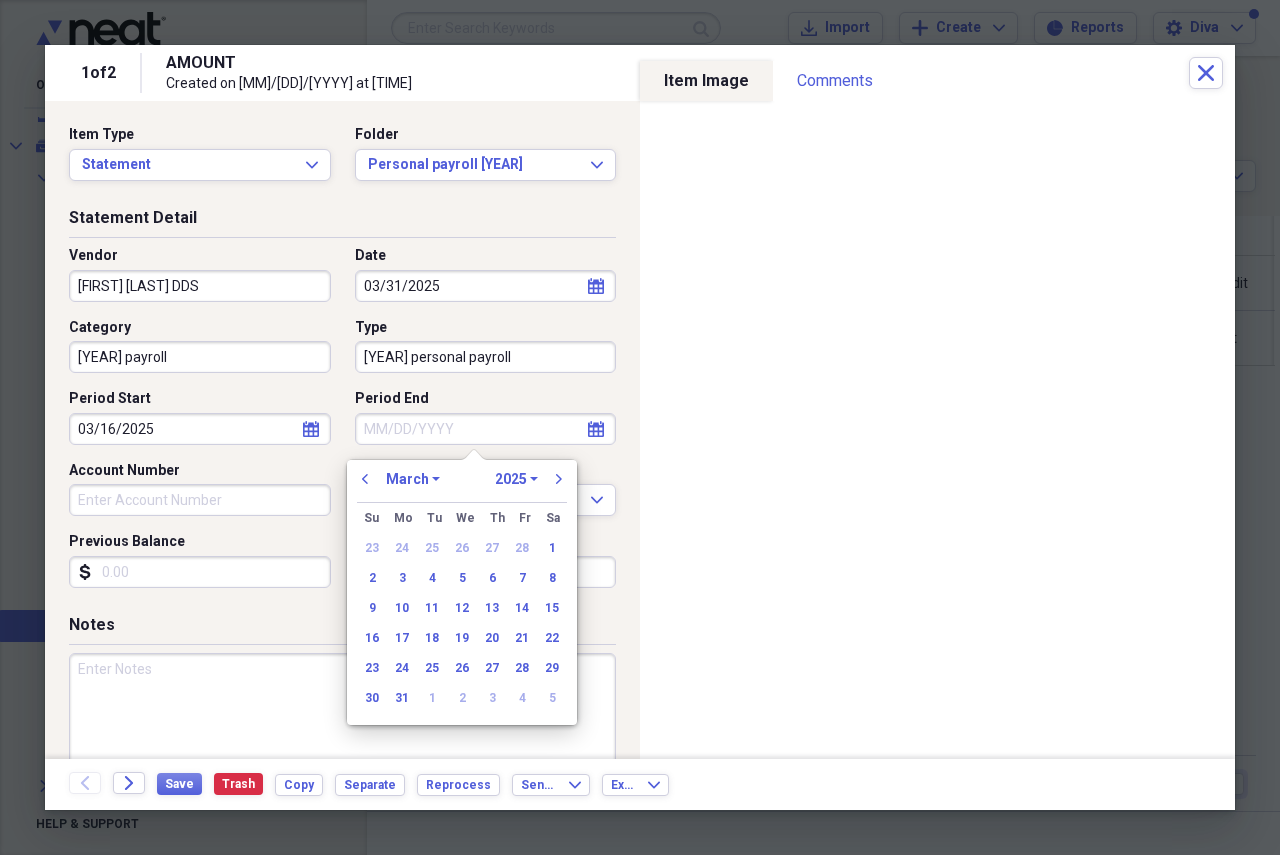 type on "03/31/2025" 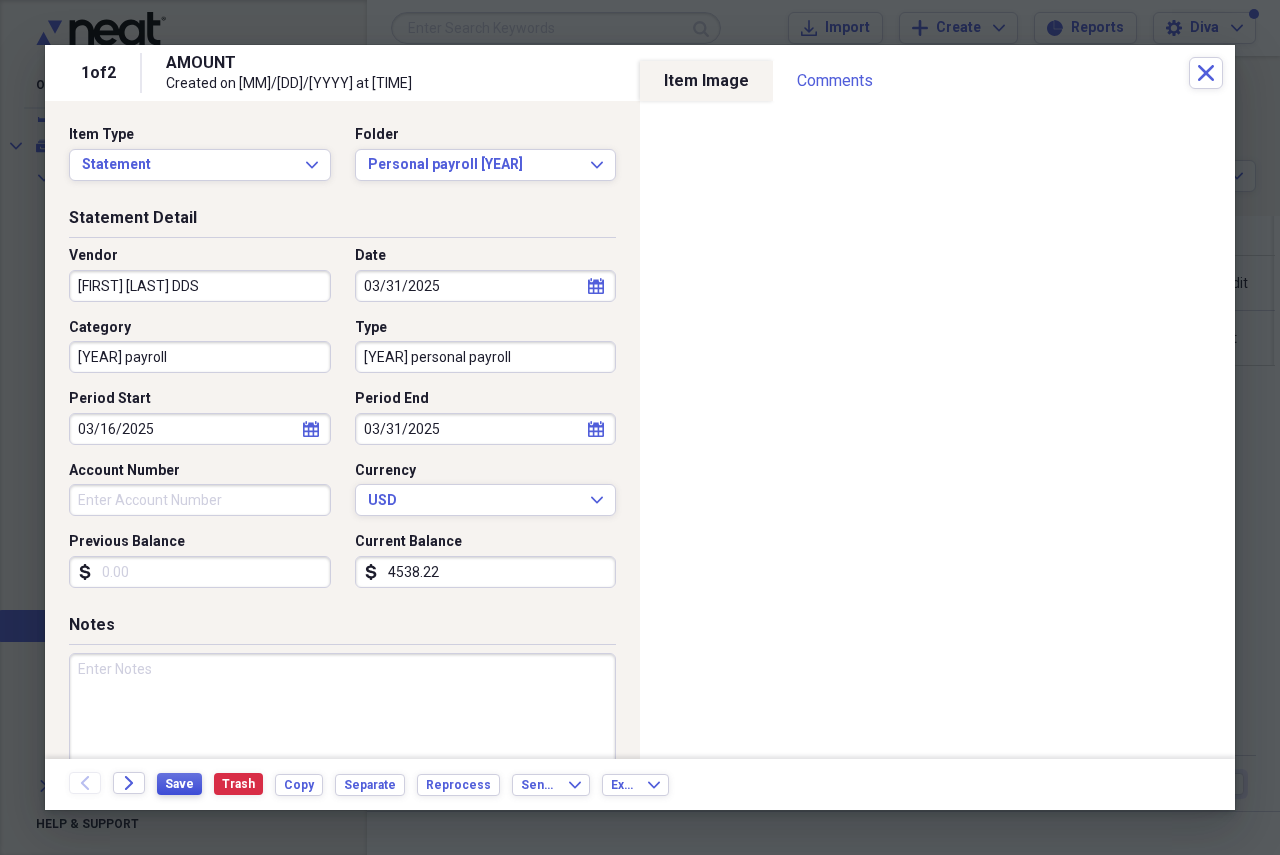 type on "4538.22" 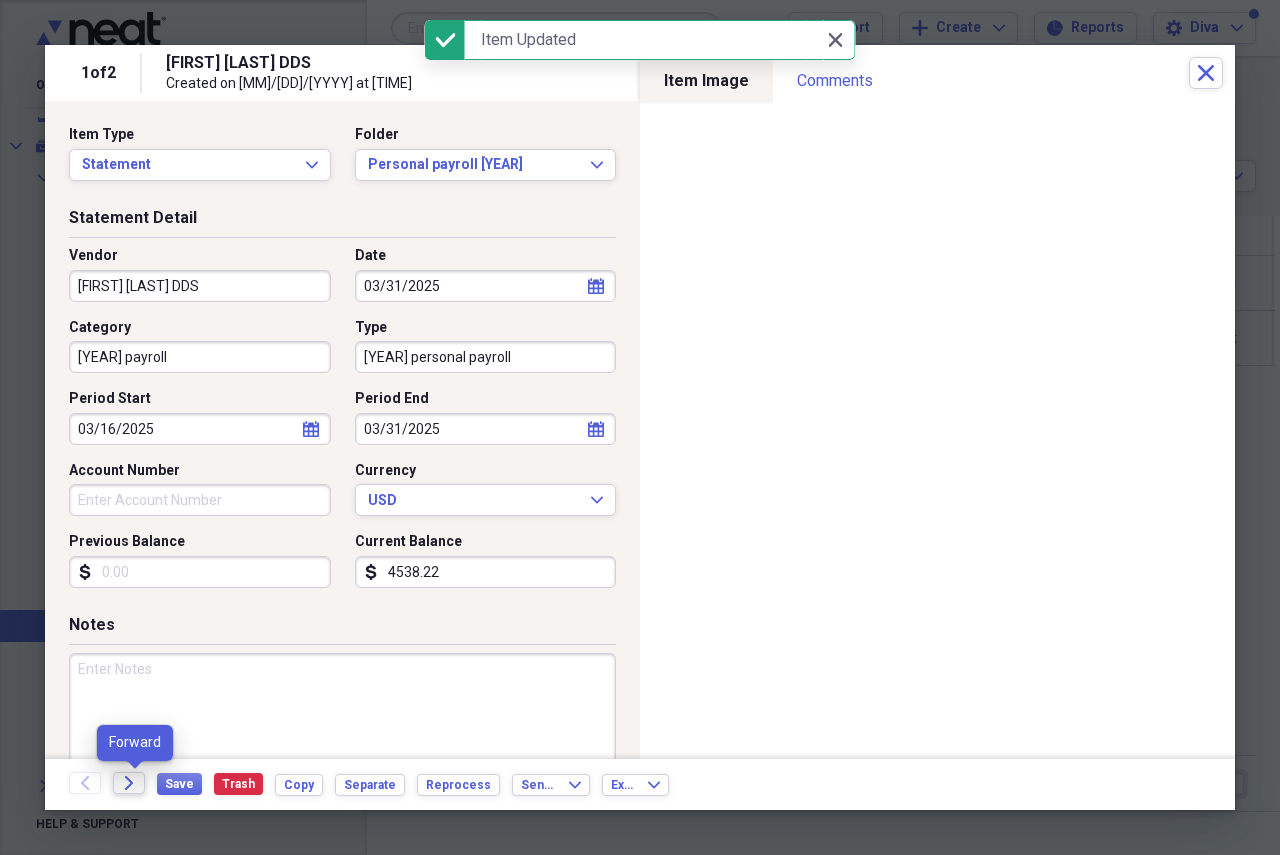 click 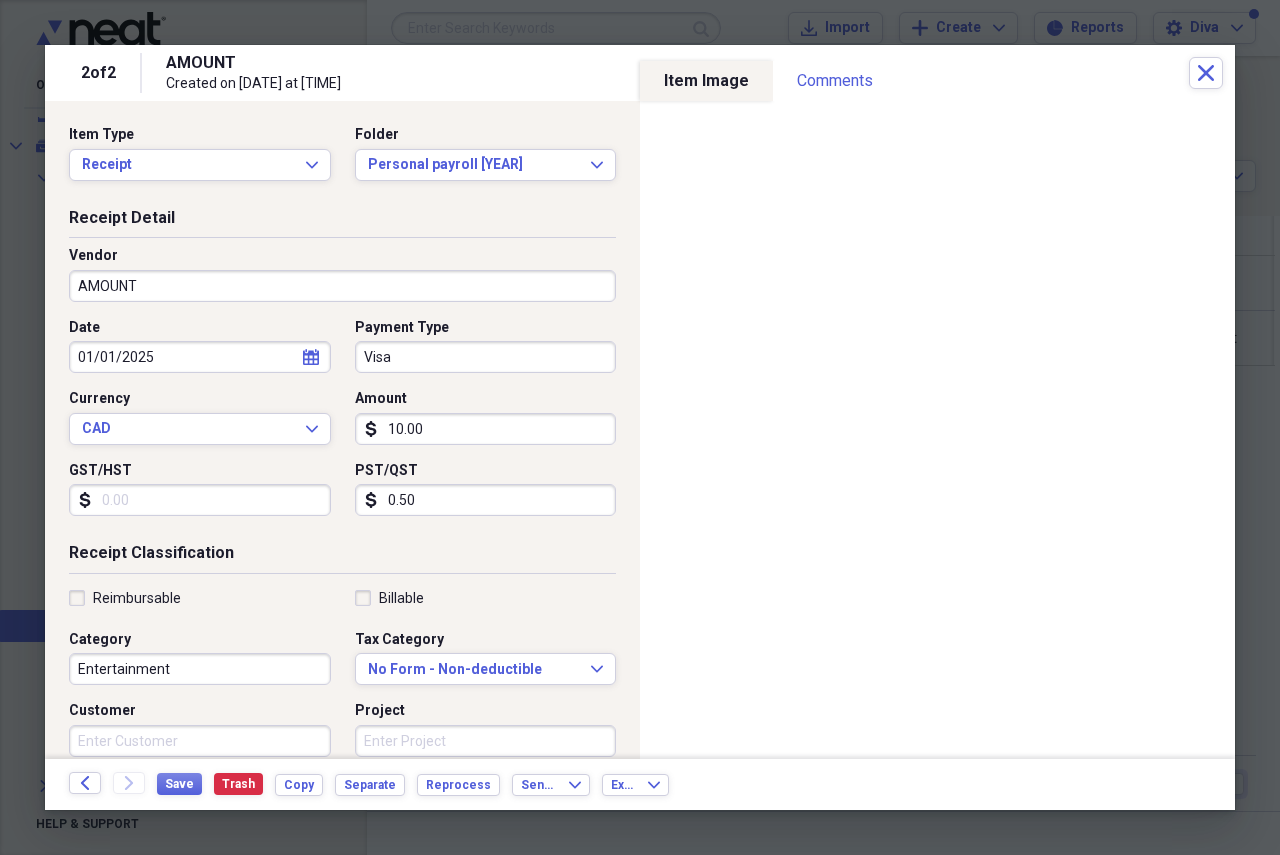 click on "AMOUNT" at bounding box center (342, 286) 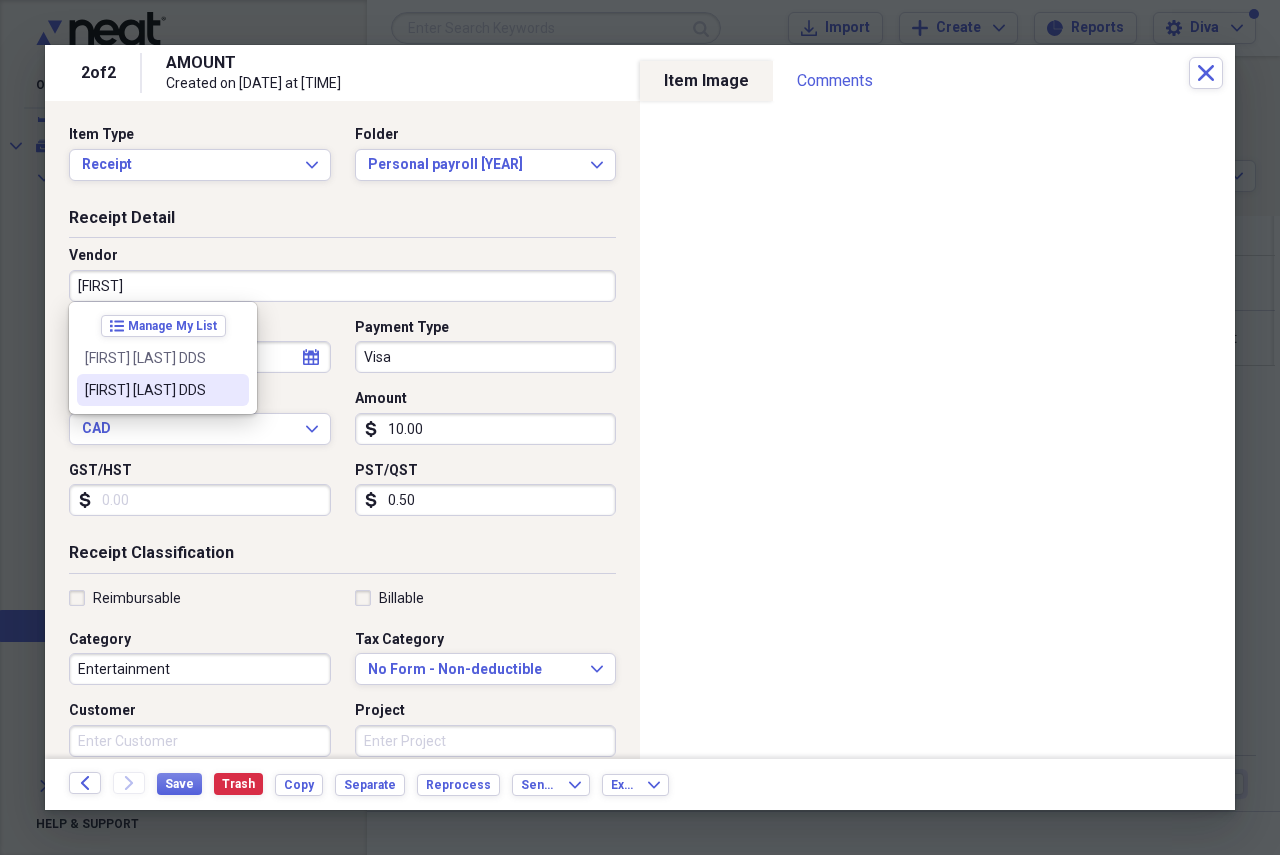 click on "[FIRST] [LAST] DDS" at bounding box center [163, 390] 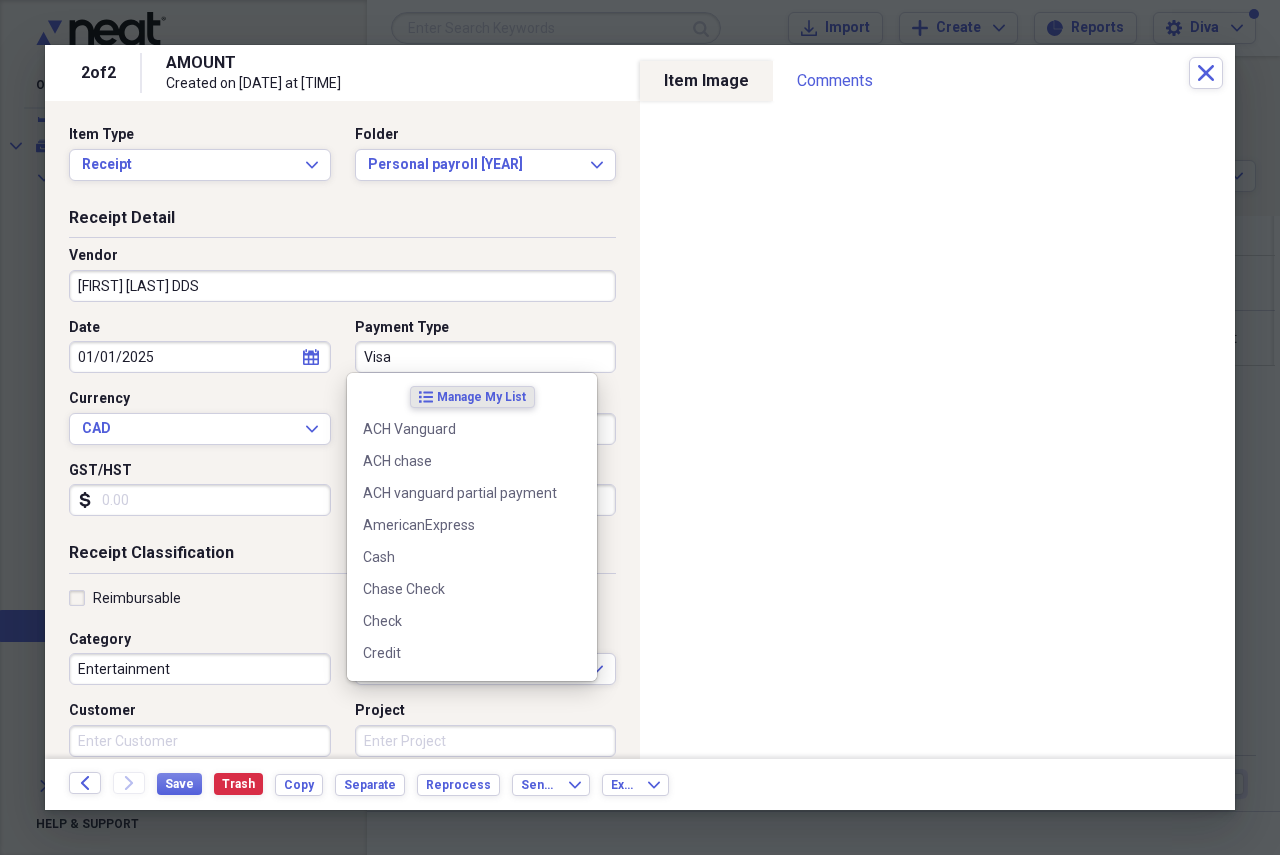 click on "Visa" at bounding box center [486, 357] 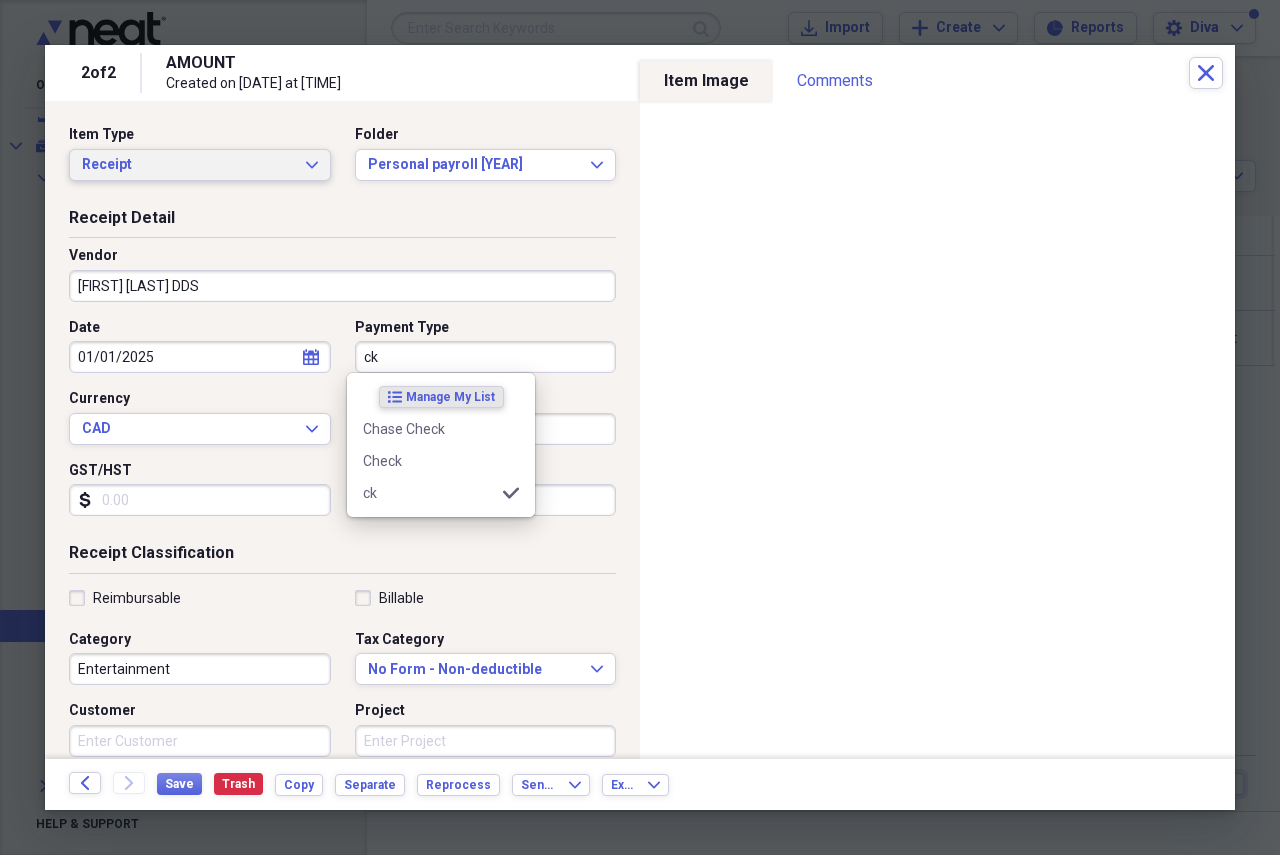type on "ck" 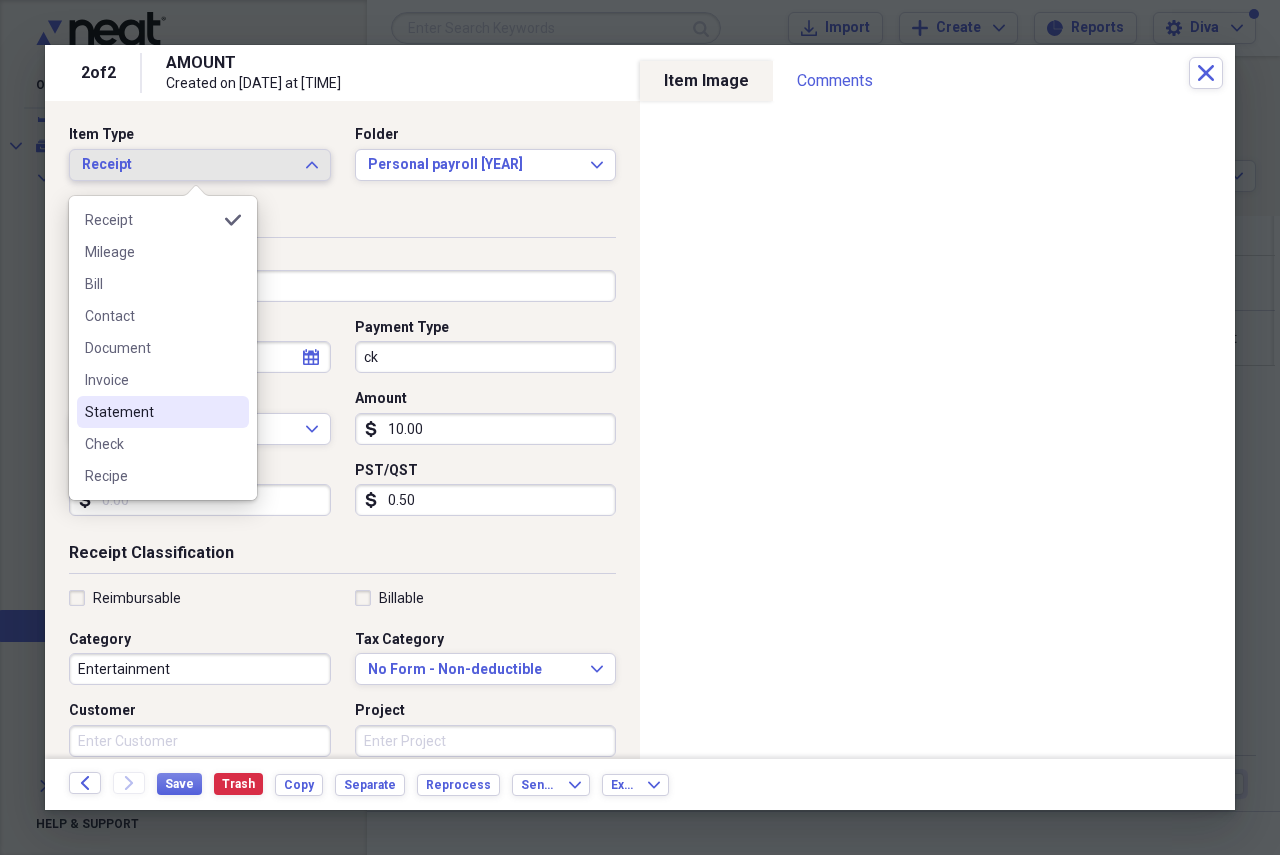click on "Statement" at bounding box center [151, 412] 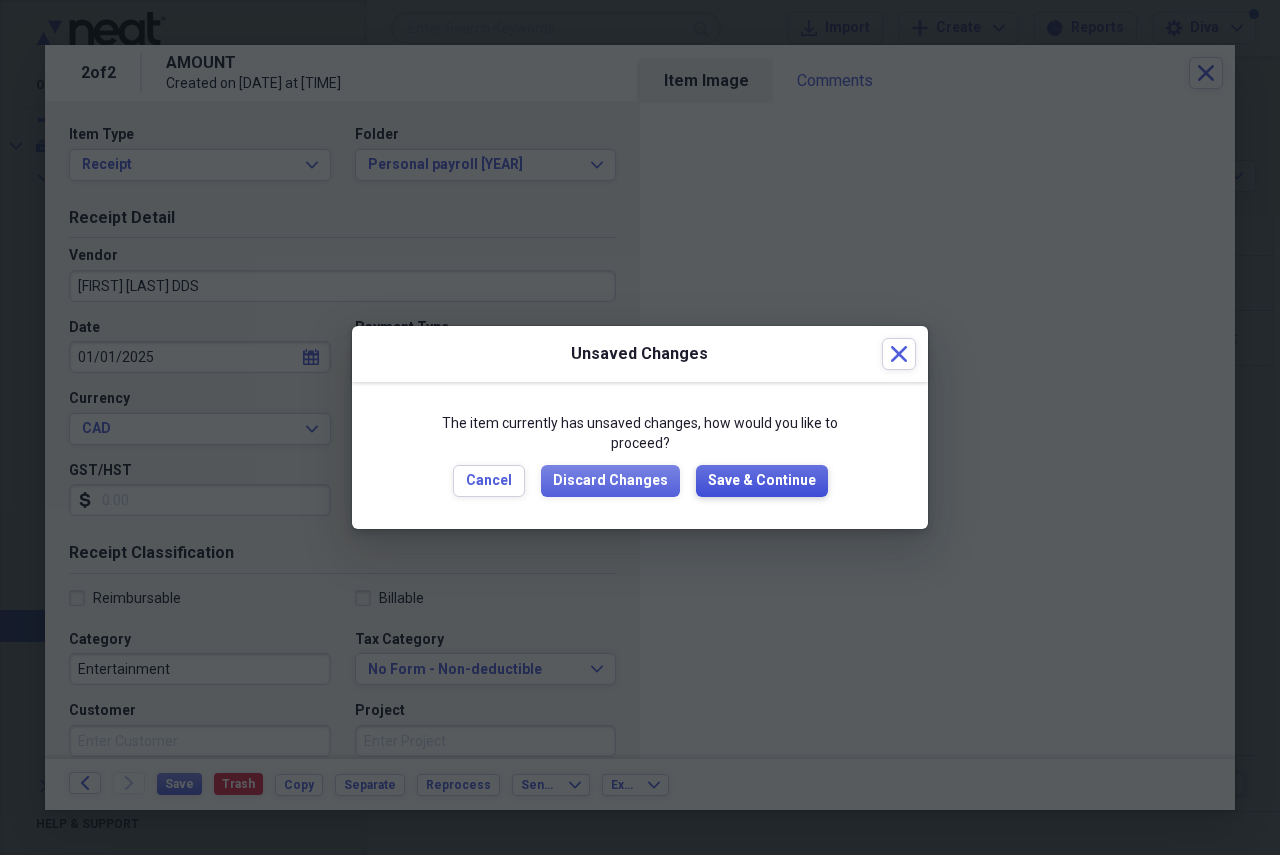 click on "Save & Continue" at bounding box center [762, 481] 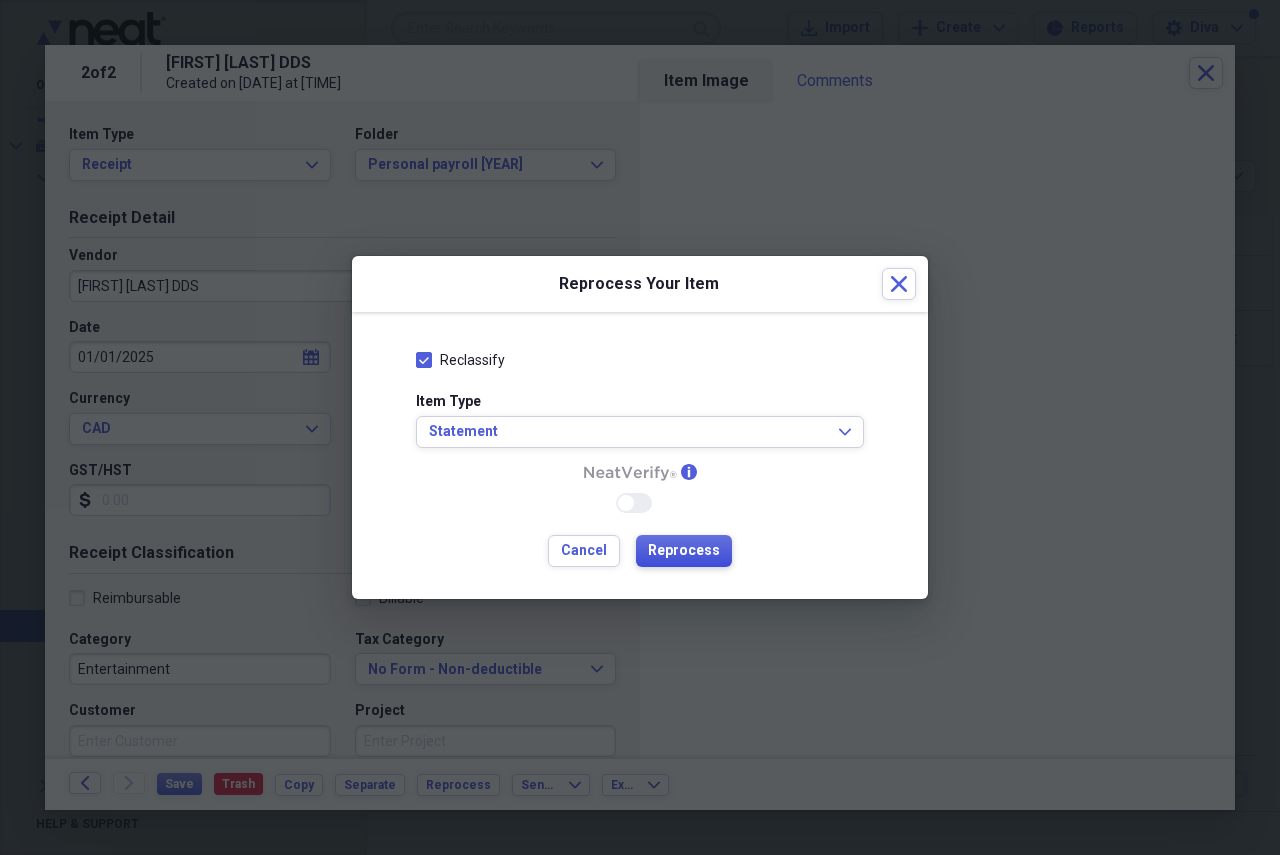 click on "Reprocess" at bounding box center [684, 551] 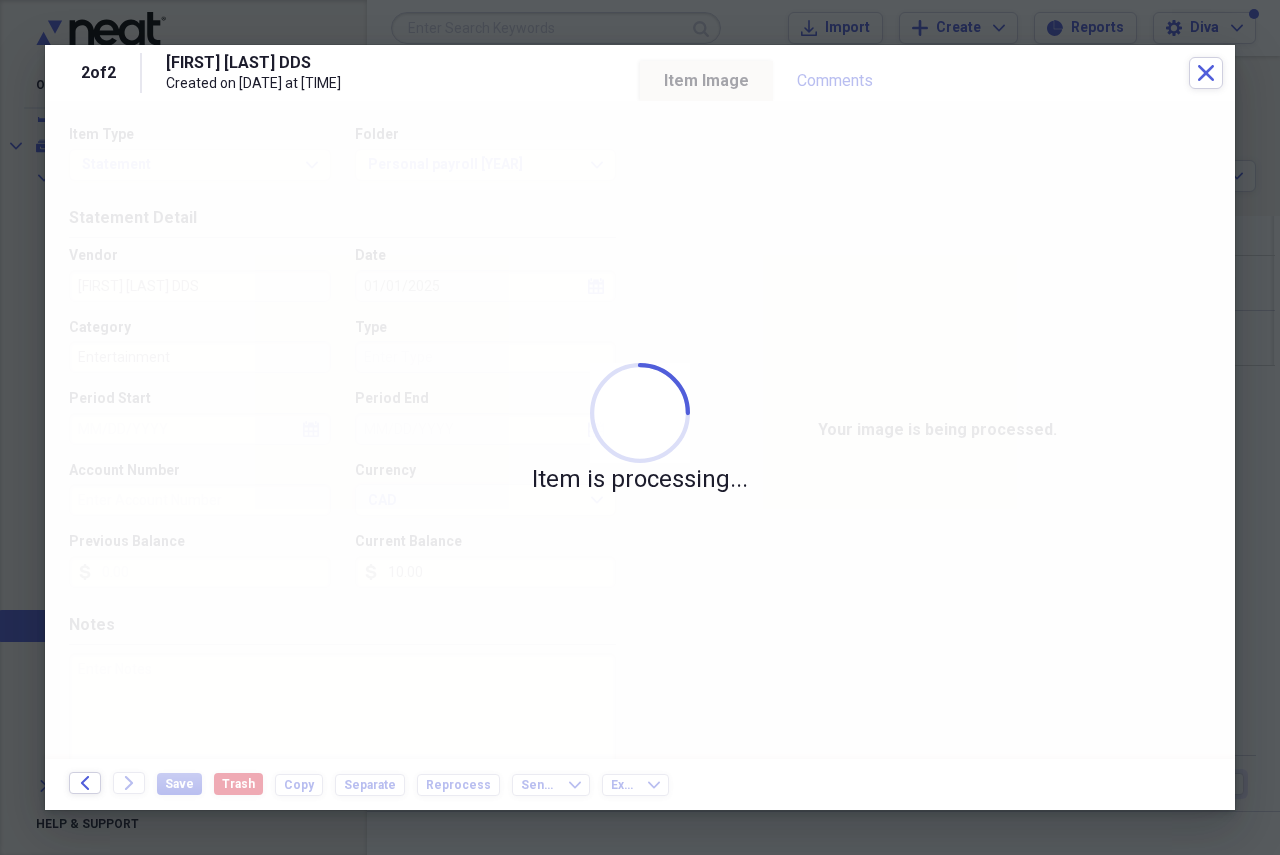 type on "[YEAR] payroll" 